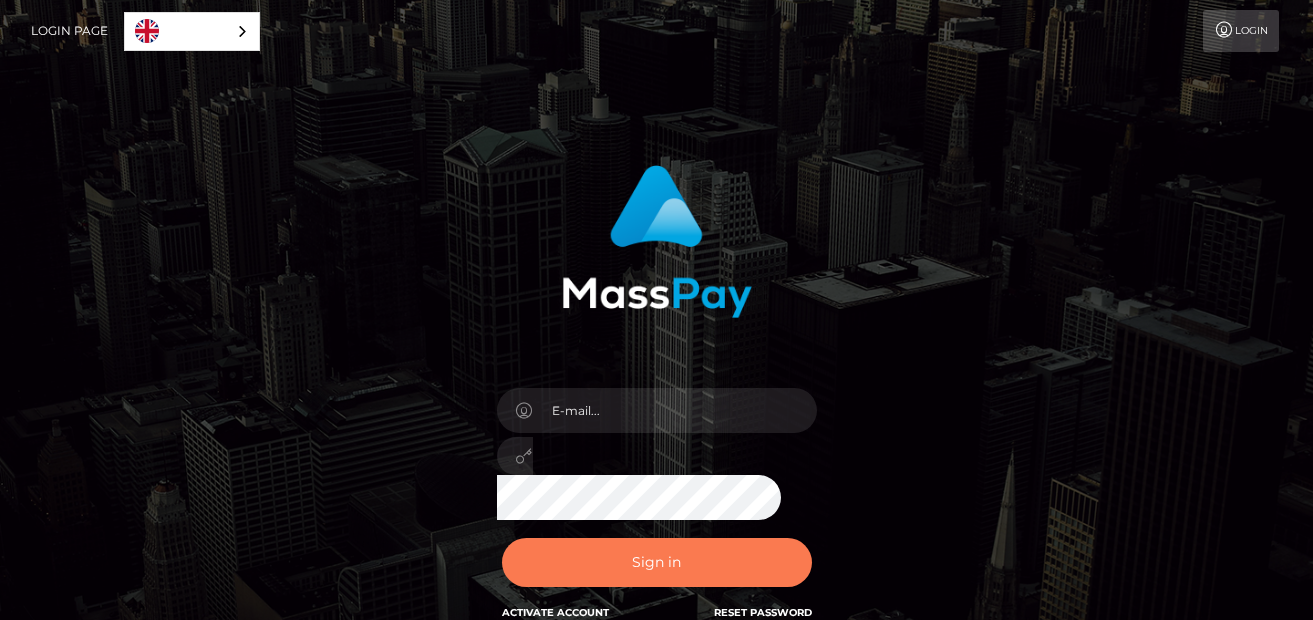 scroll, scrollTop: 0, scrollLeft: 0, axis: both 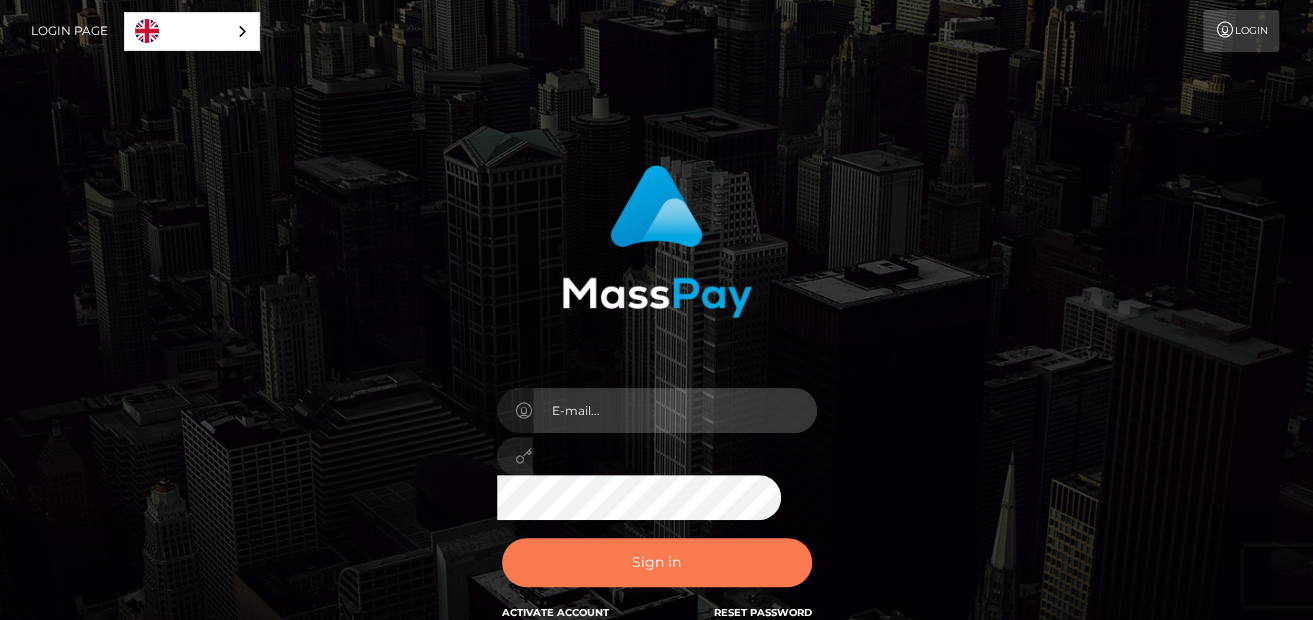 type on "rispera846@gmail.com" 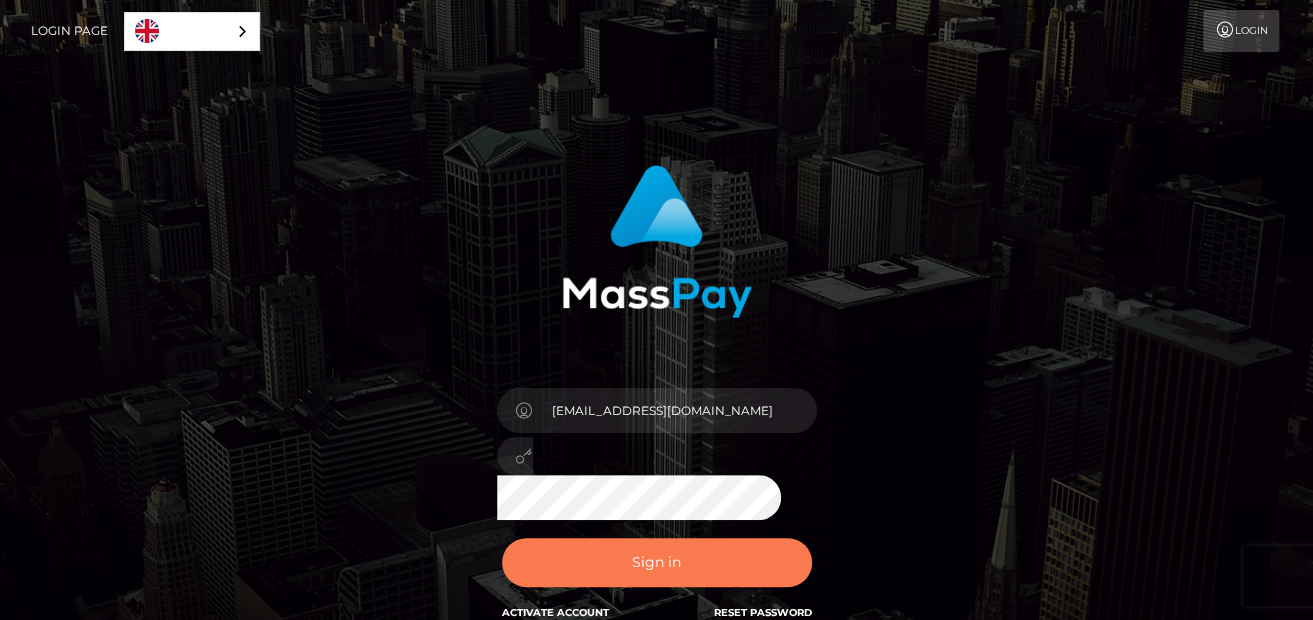 click on "Sign in" at bounding box center (657, 562) 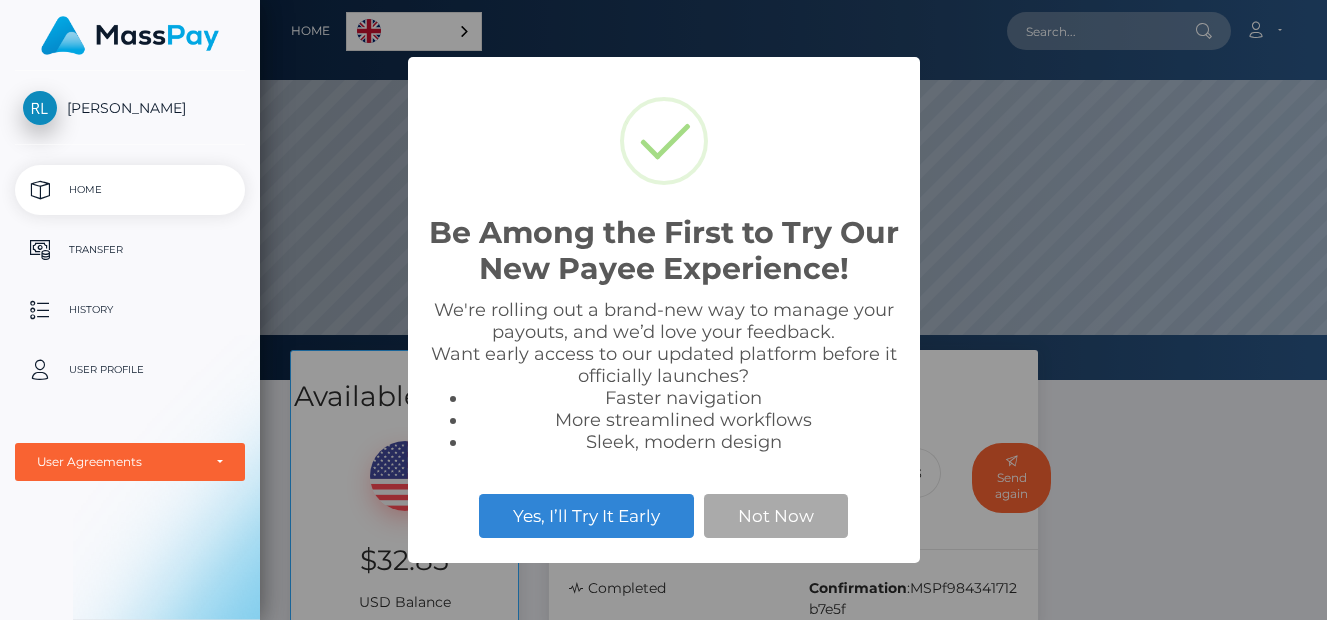 scroll, scrollTop: 0, scrollLeft: 0, axis: both 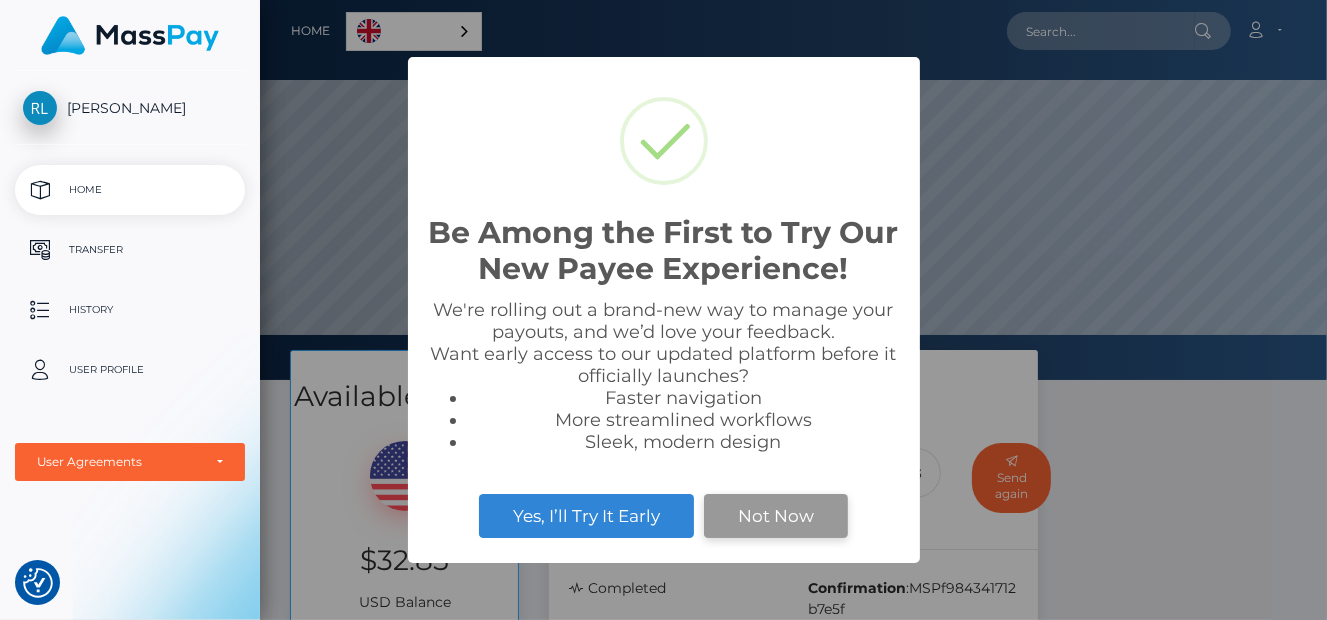 click on "Not Now" at bounding box center (776, 516) 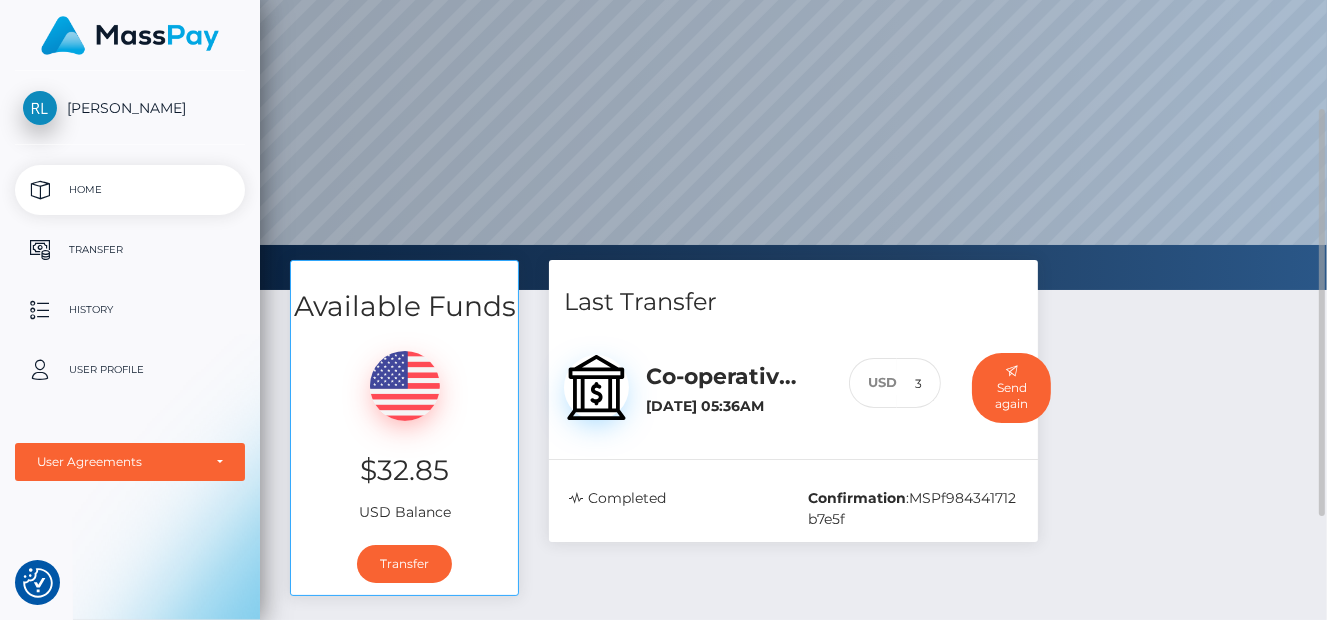 scroll, scrollTop: 120, scrollLeft: 0, axis: vertical 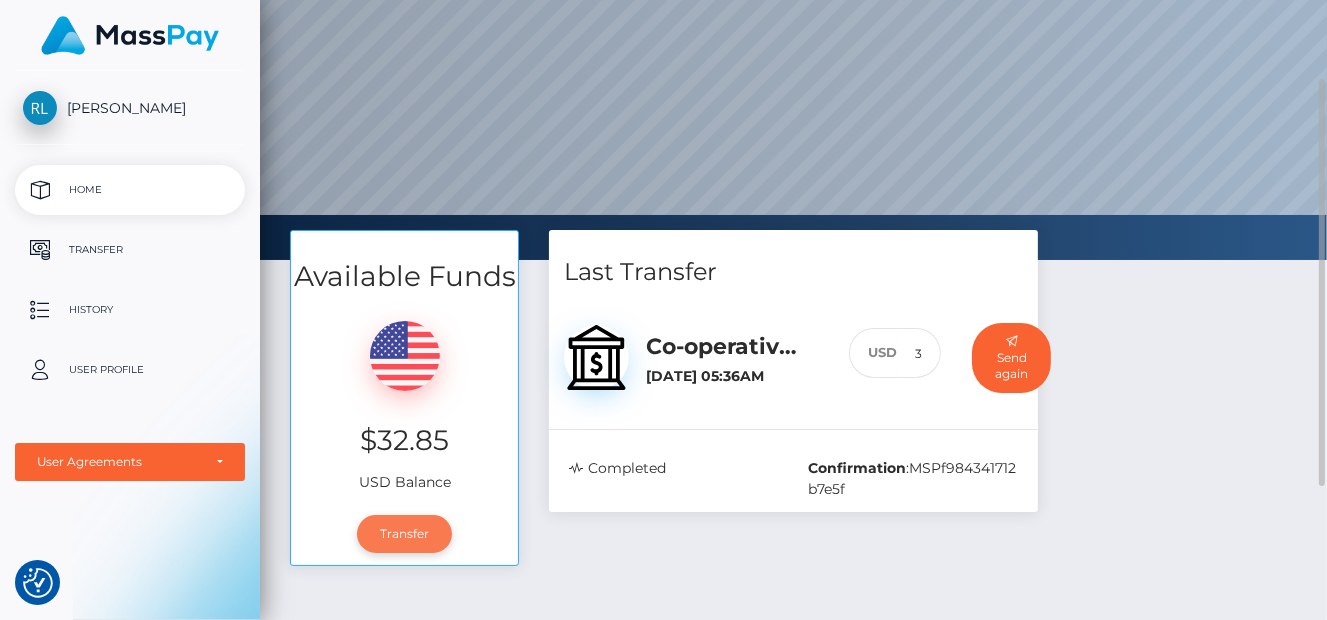 click on "Transfer" at bounding box center [404, 534] 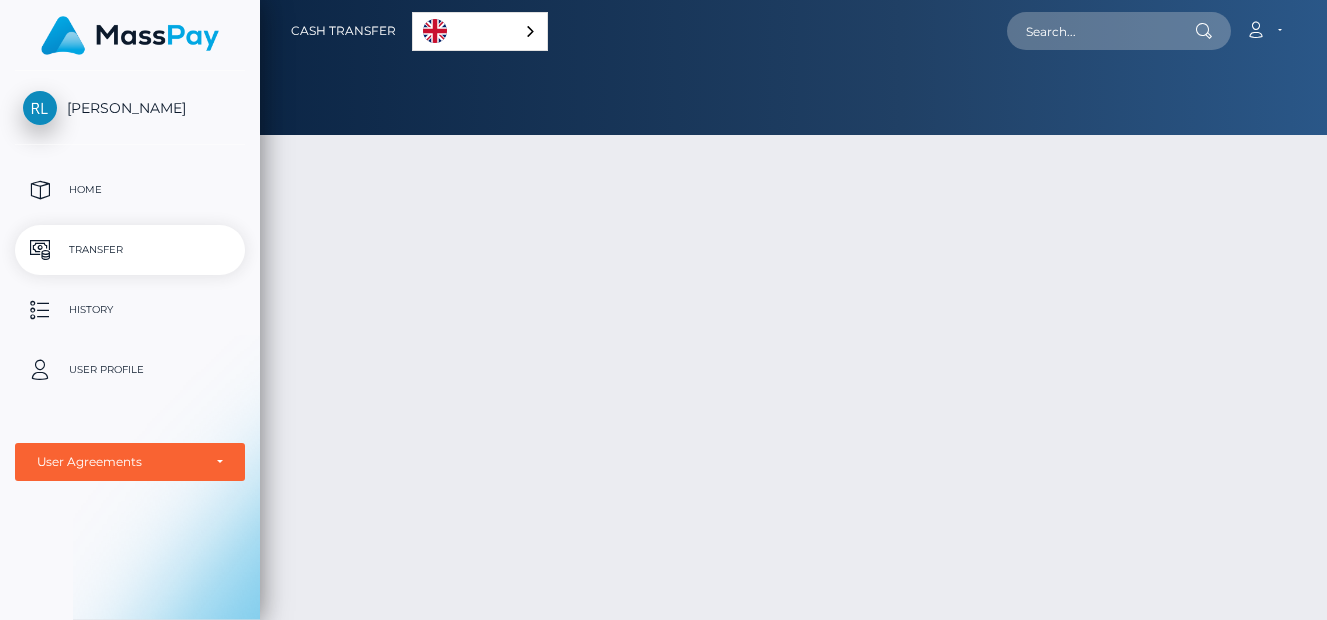 scroll, scrollTop: 0, scrollLeft: 0, axis: both 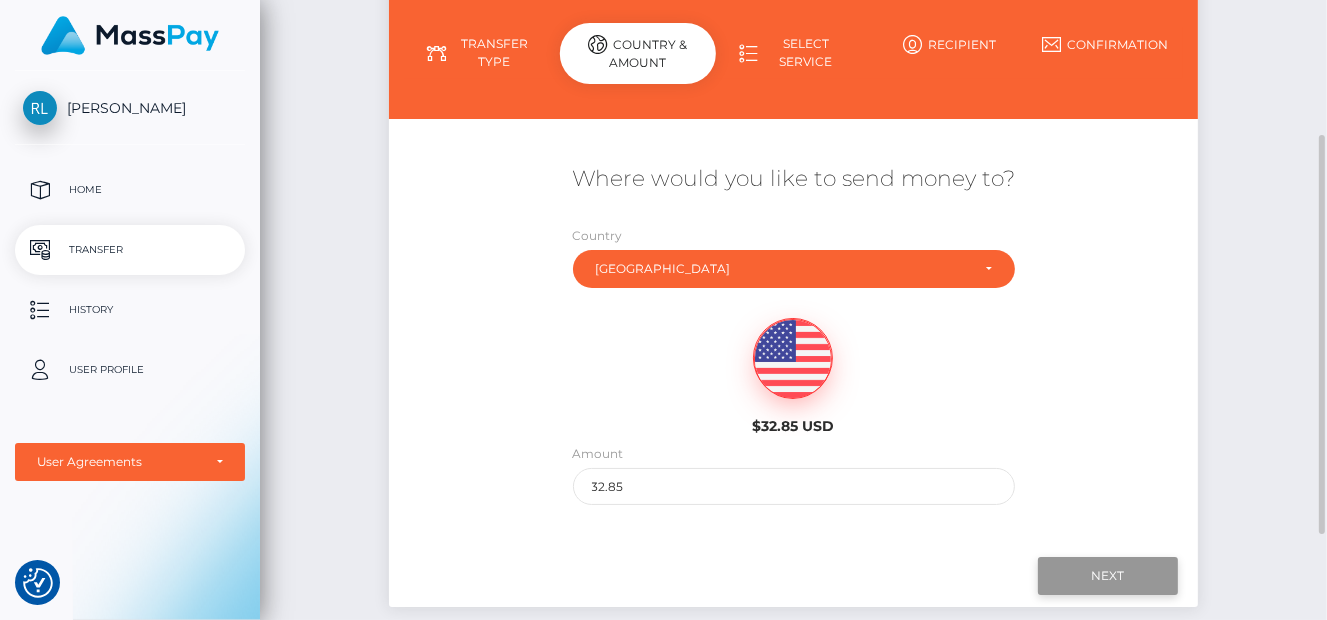 click on "Next" at bounding box center (1108, 576) 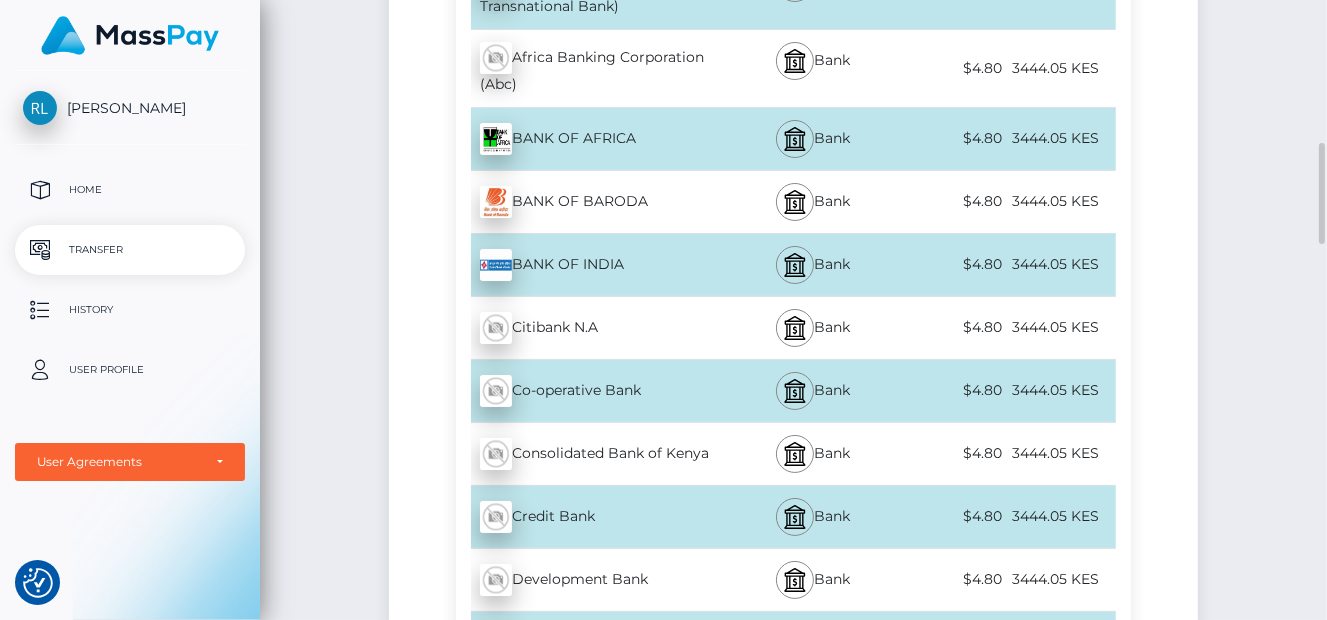 scroll, scrollTop: 692, scrollLeft: 0, axis: vertical 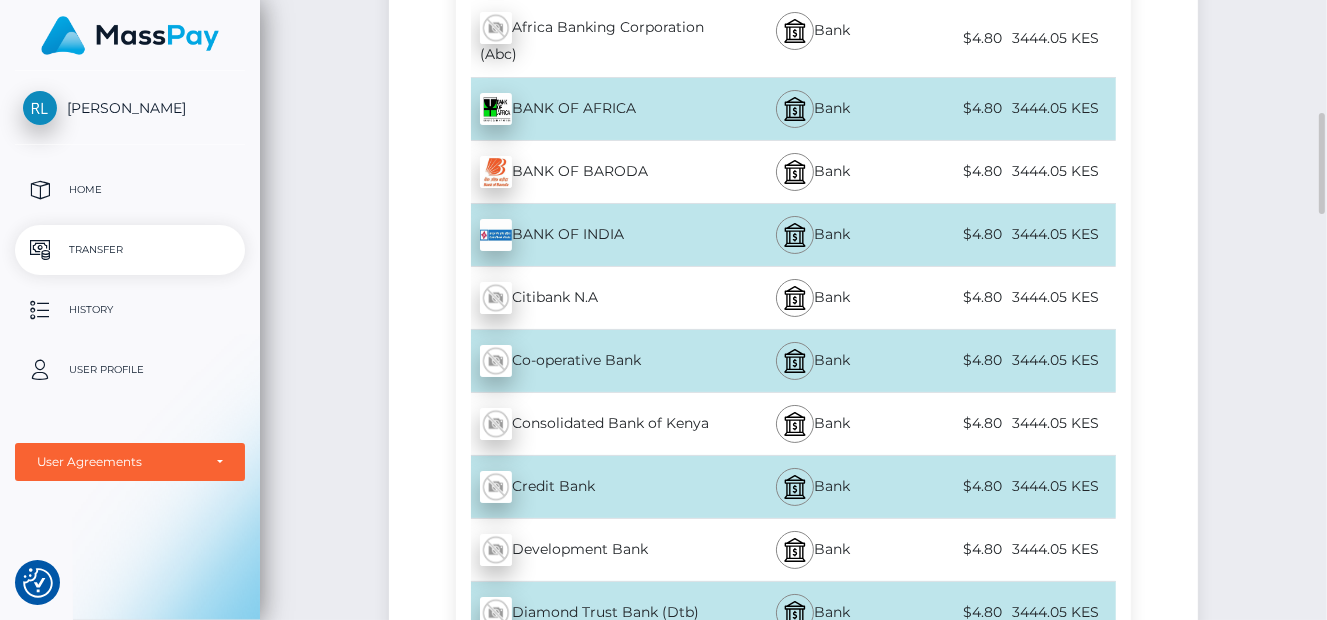 click on "Co-operative Bank  - KES" at bounding box center [593, 361] 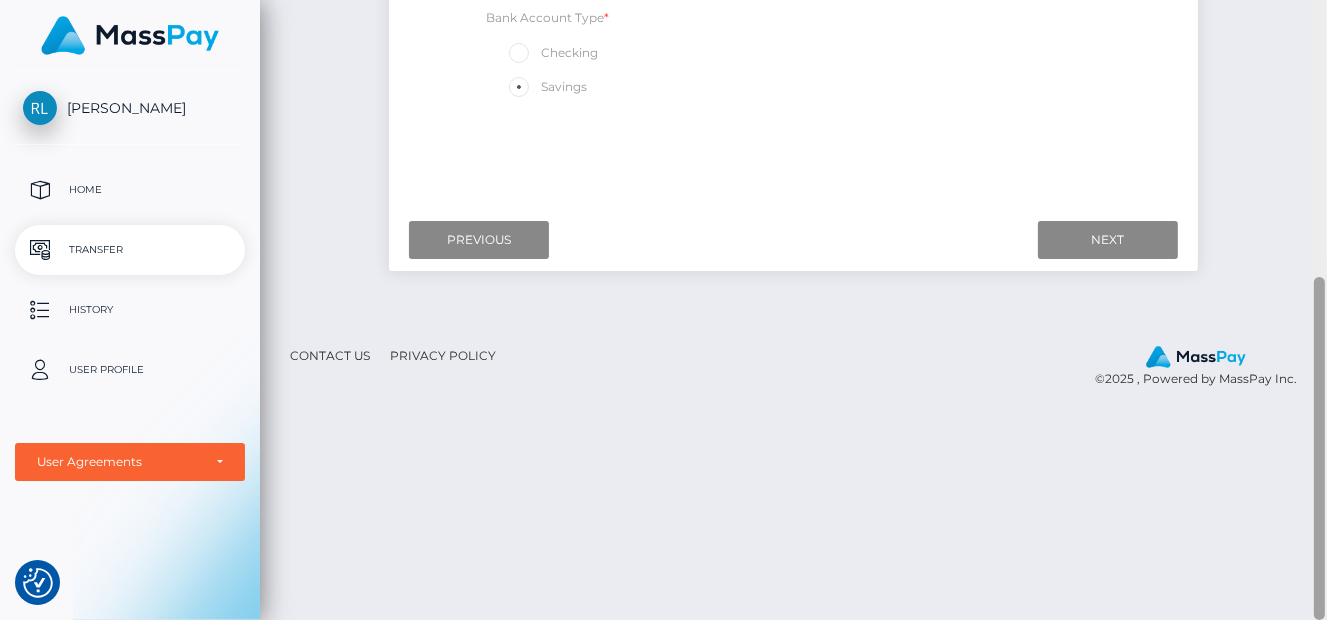 scroll, scrollTop: 500, scrollLeft: 0, axis: vertical 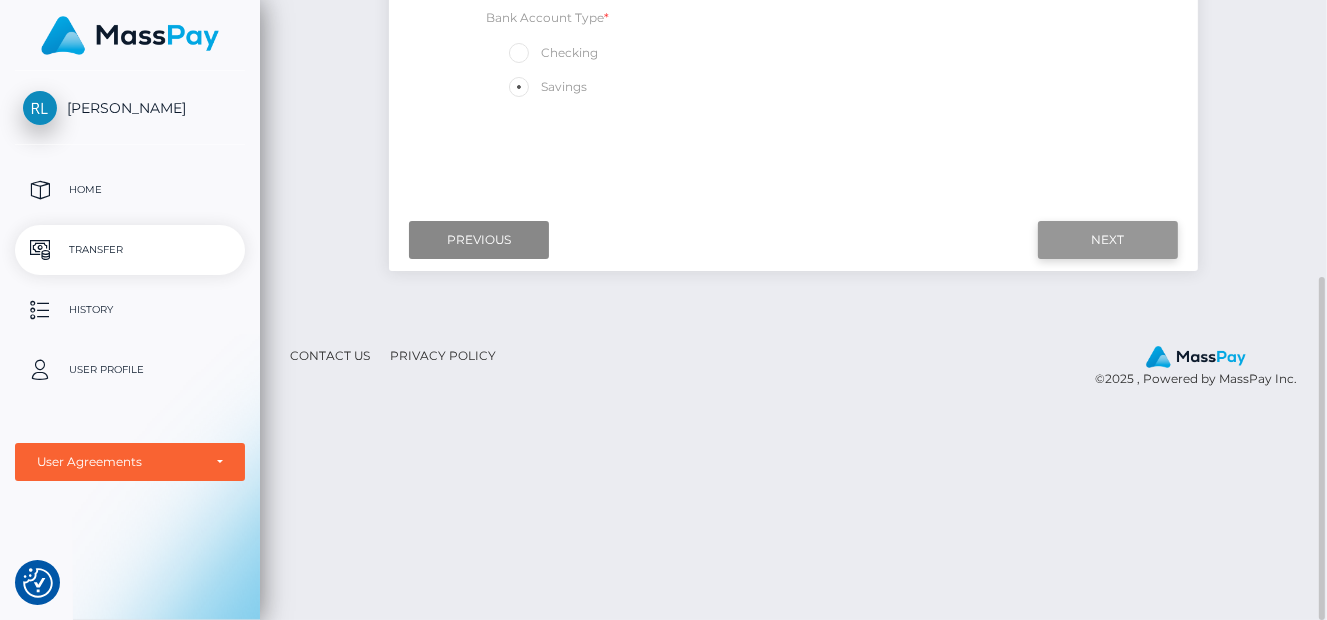 click on "Next" at bounding box center [1108, 240] 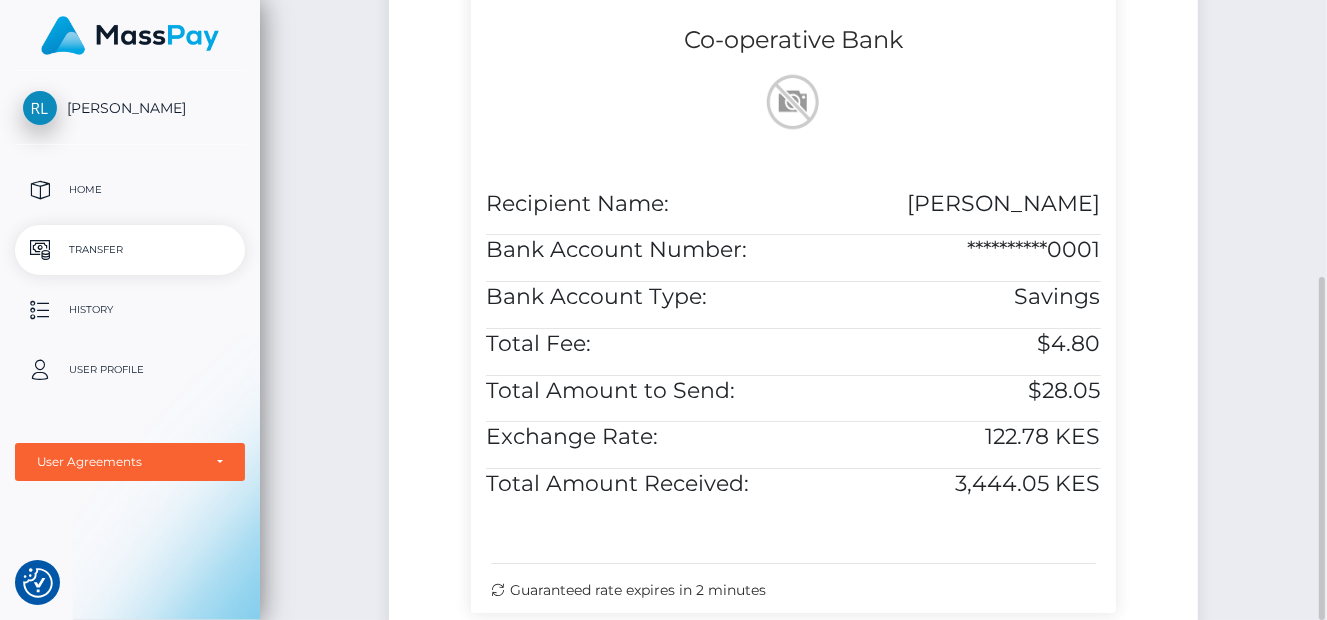 click on "**********" at bounding box center [793, 284] 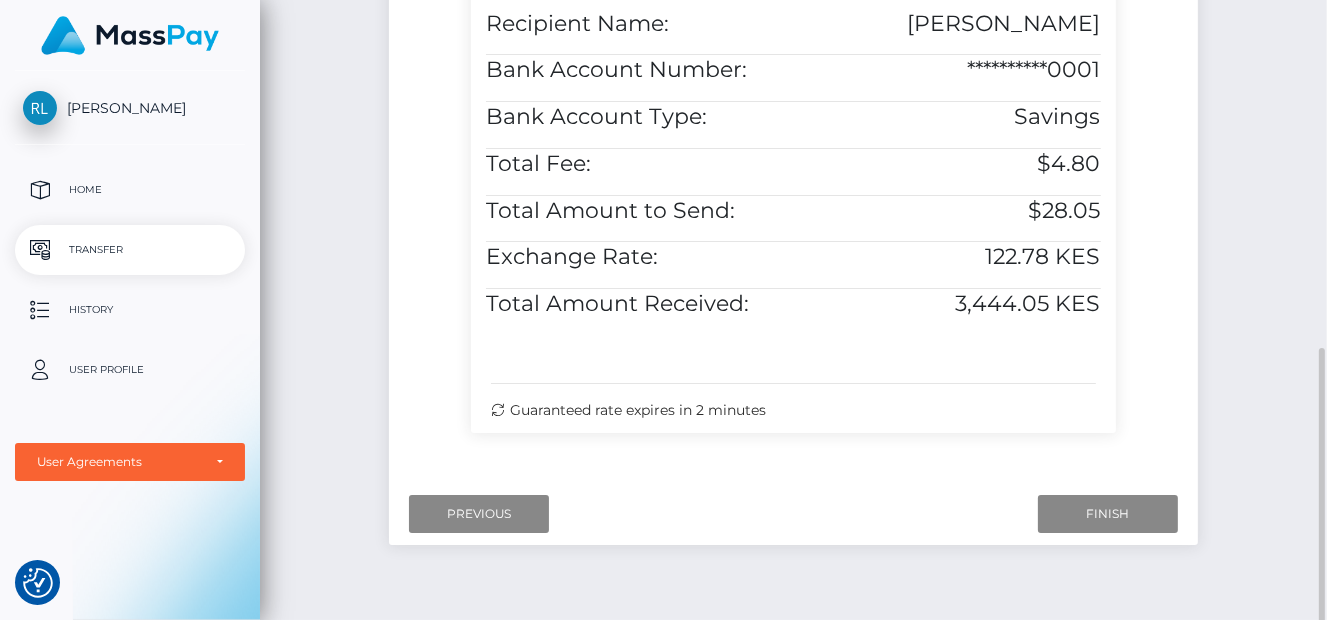 scroll, scrollTop: 710, scrollLeft: 0, axis: vertical 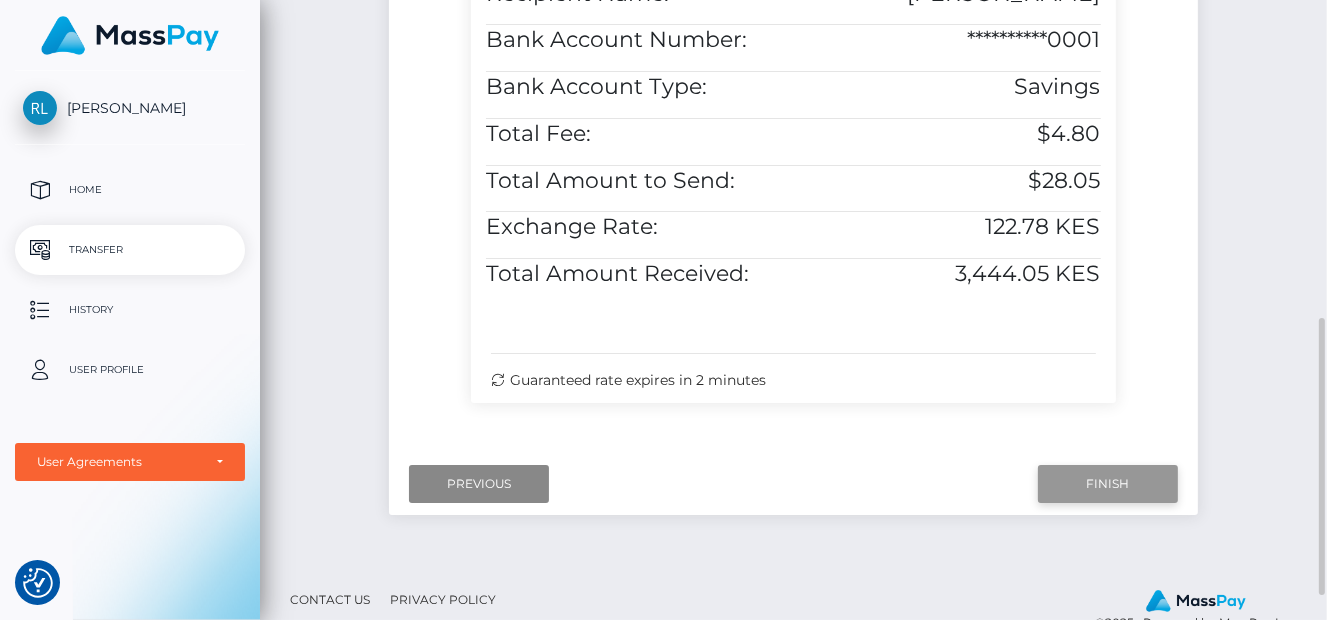 click on "Finish" at bounding box center (1108, 484) 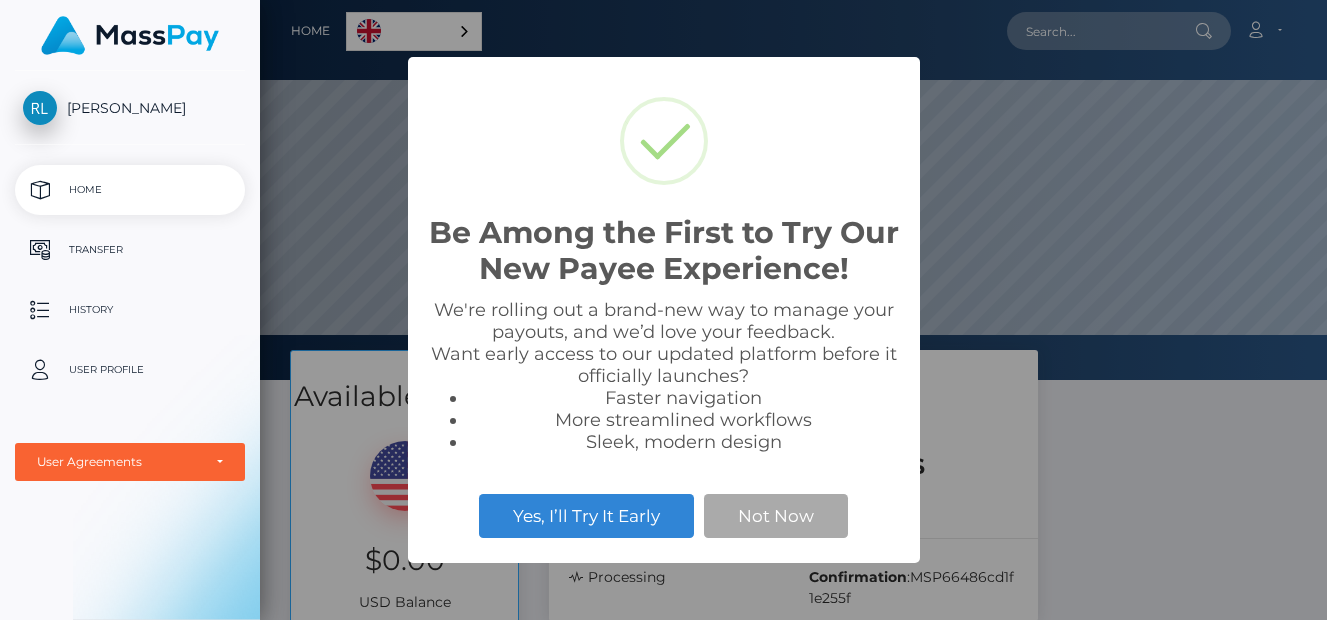 scroll, scrollTop: 0, scrollLeft: 0, axis: both 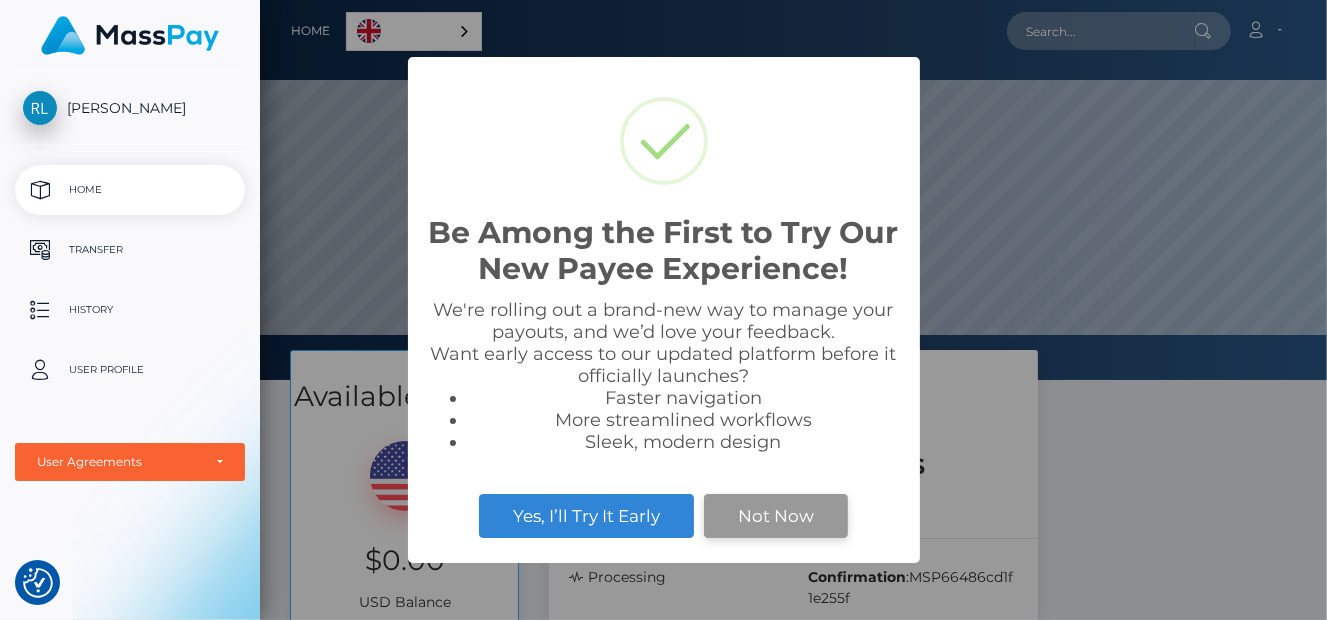 click on "Not Now" at bounding box center [776, 516] 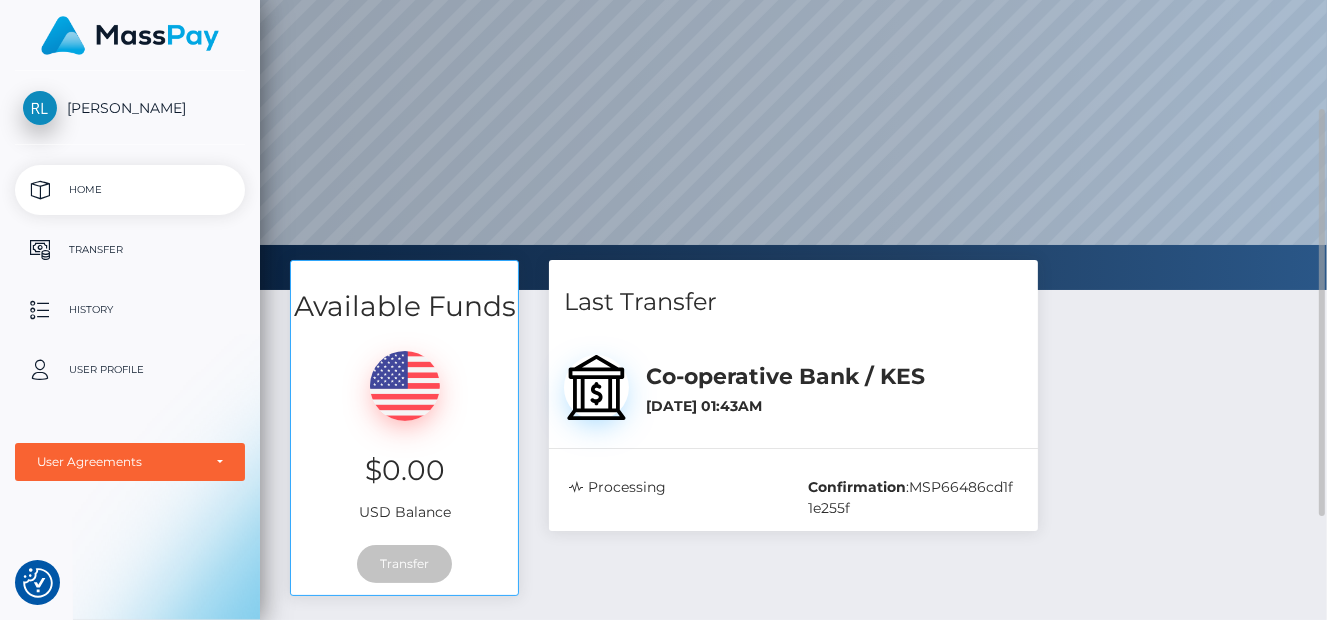 scroll, scrollTop: 120, scrollLeft: 0, axis: vertical 